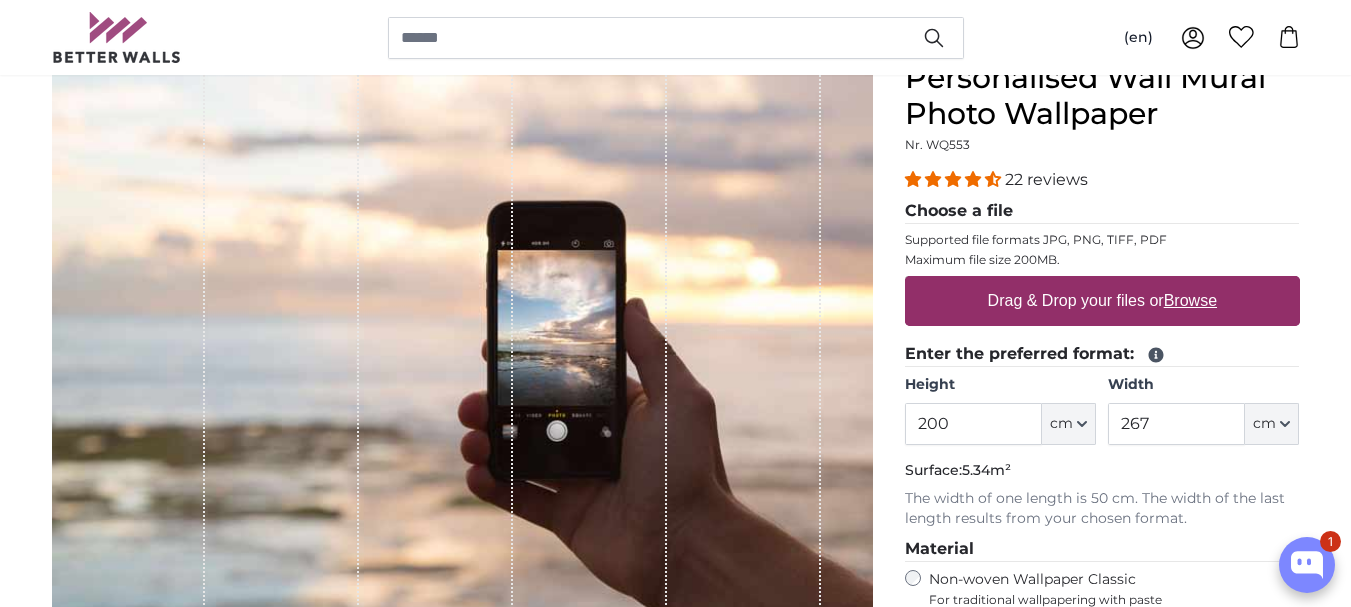 scroll, scrollTop: 200, scrollLeft: 0, axis: vertical 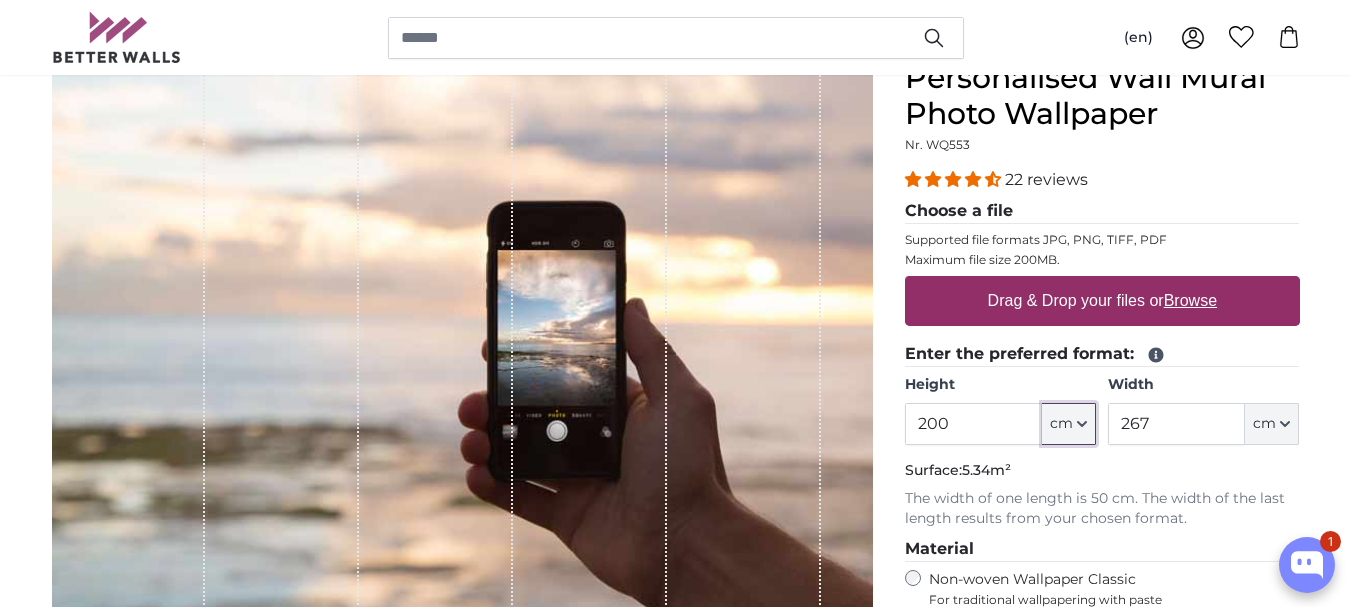 click 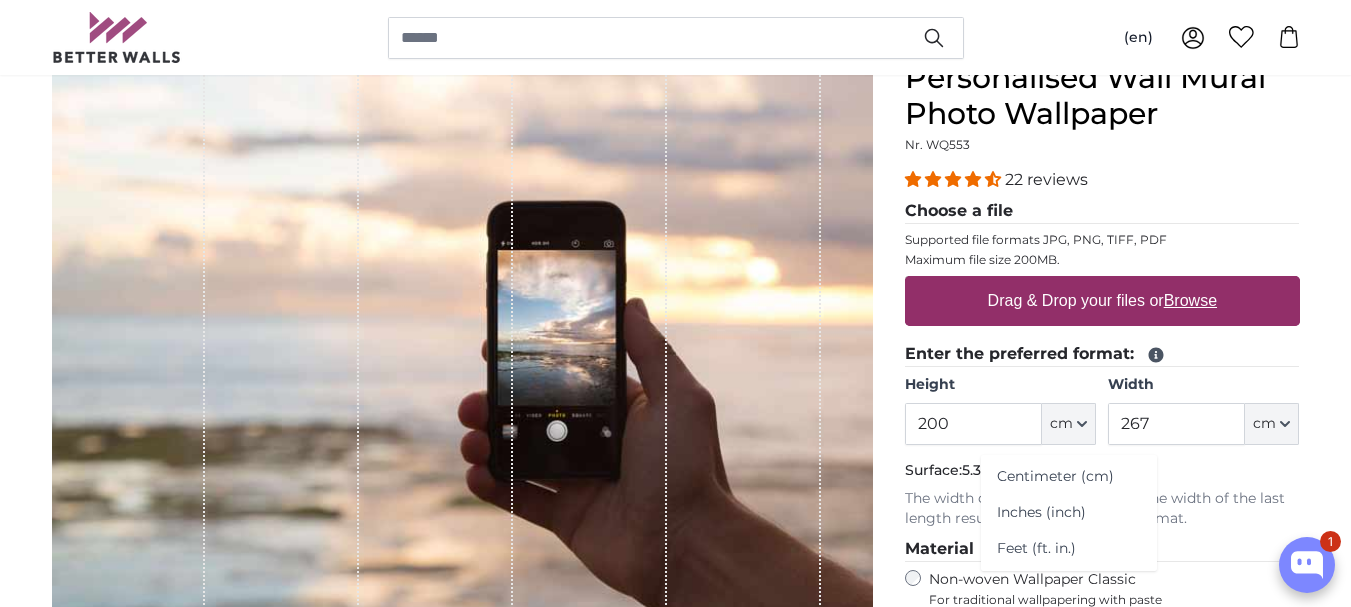 click on "Feet (ft. in.)" 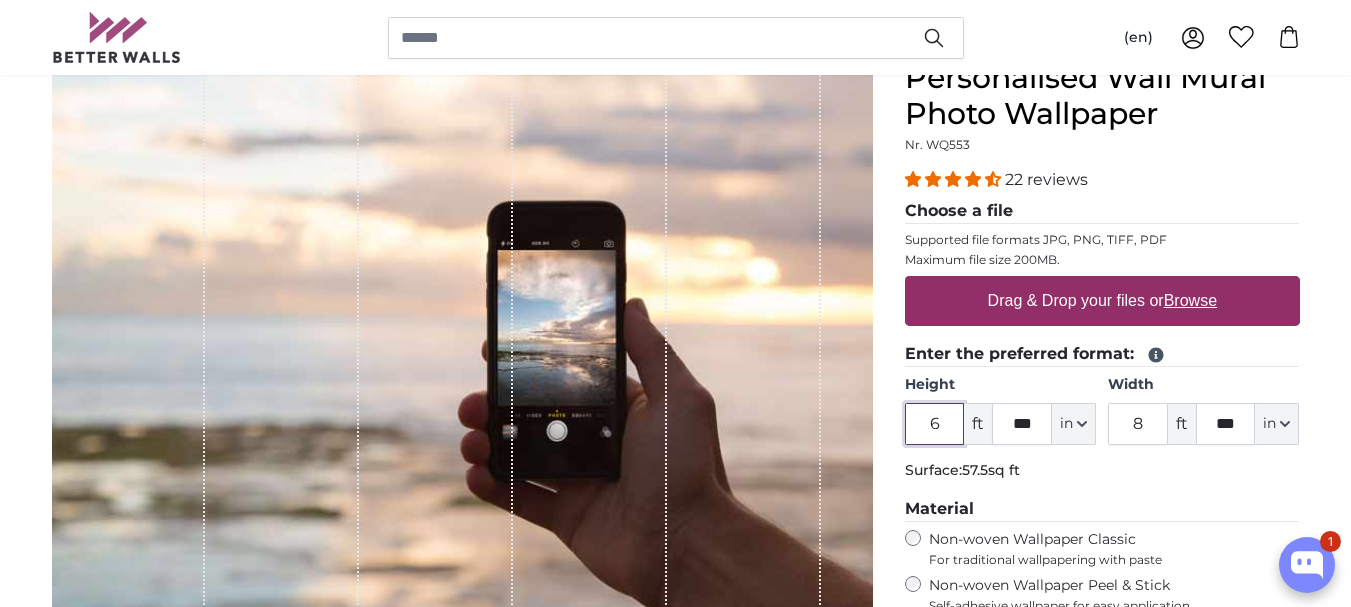 click on "6" at bounding box center [935, 424] 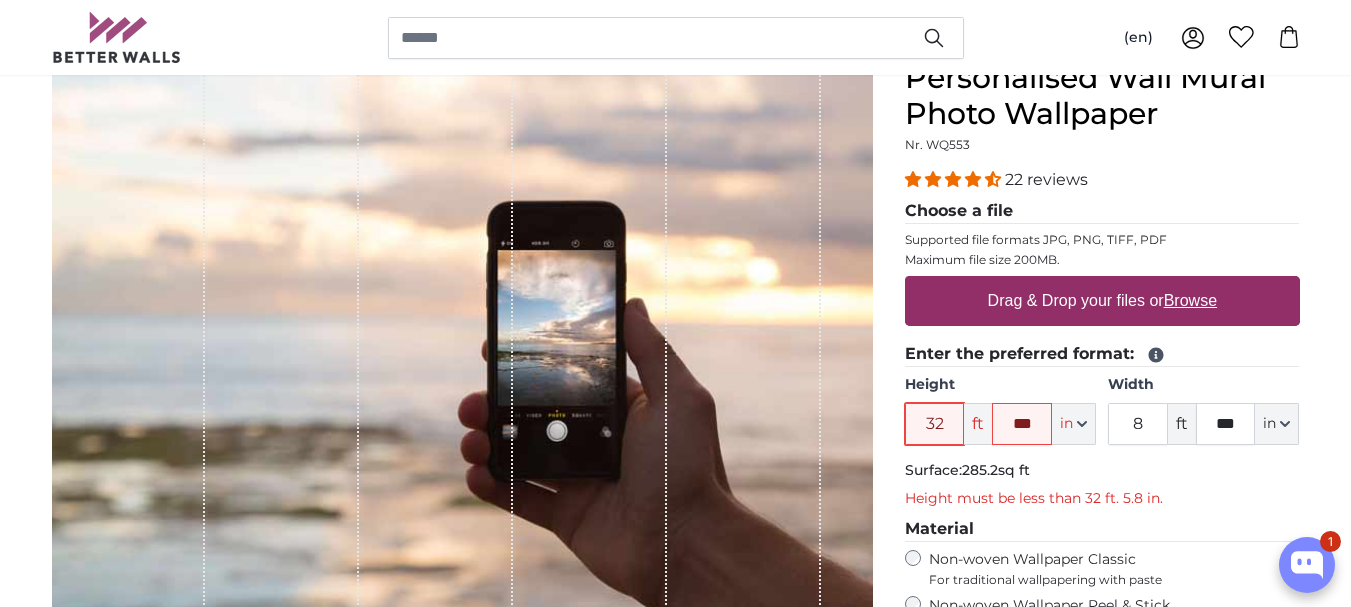 type on "32" 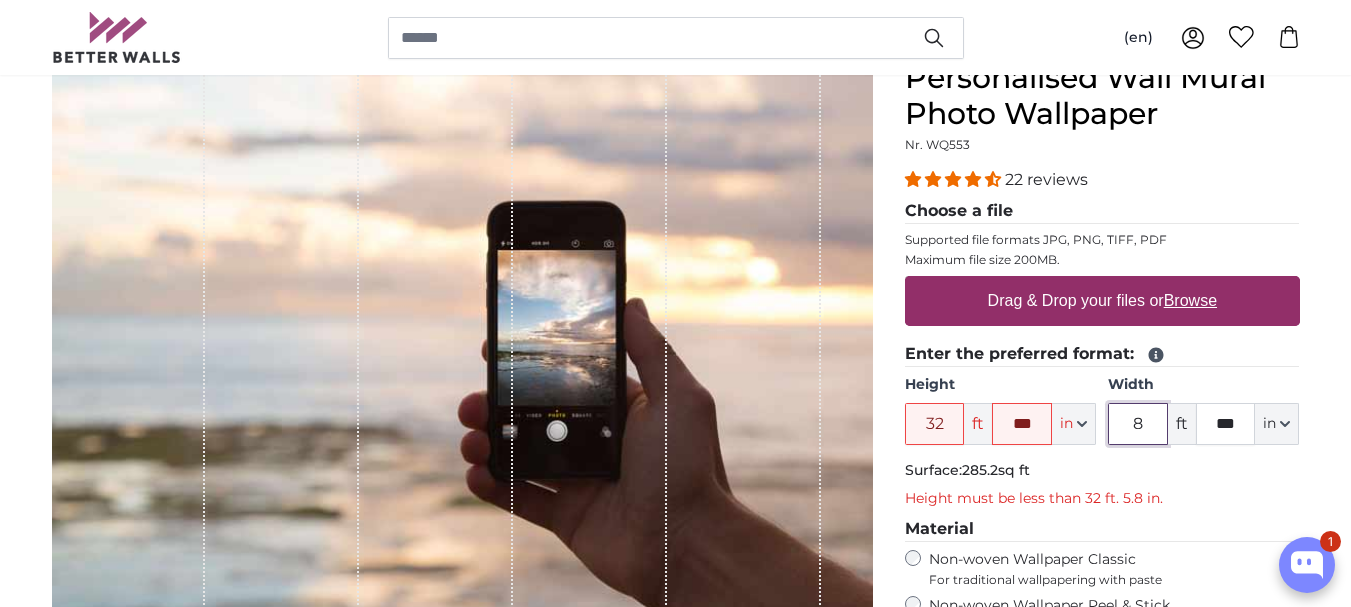 click on "8" at bounding box center (1138, 424) 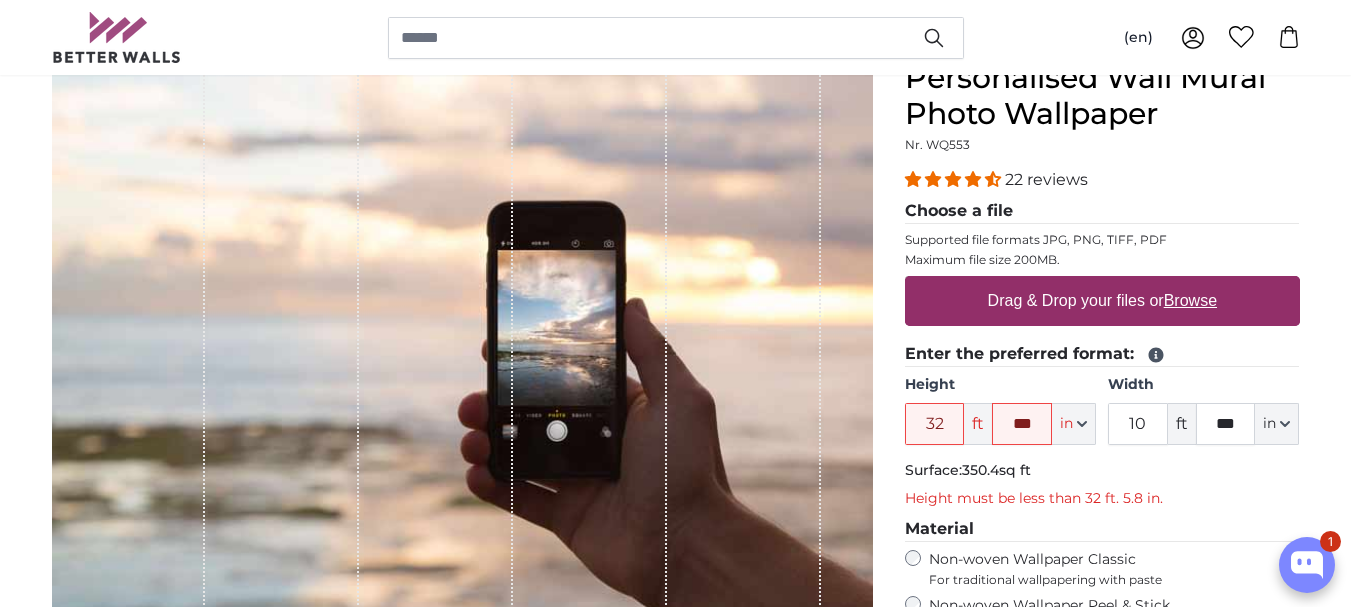 click on "Enter the preferred format:
Height
32
ft
***
in
Centimeter (cm)
Inches (inch)
Feet (ft. in.)
Width
10
ft
***
in" 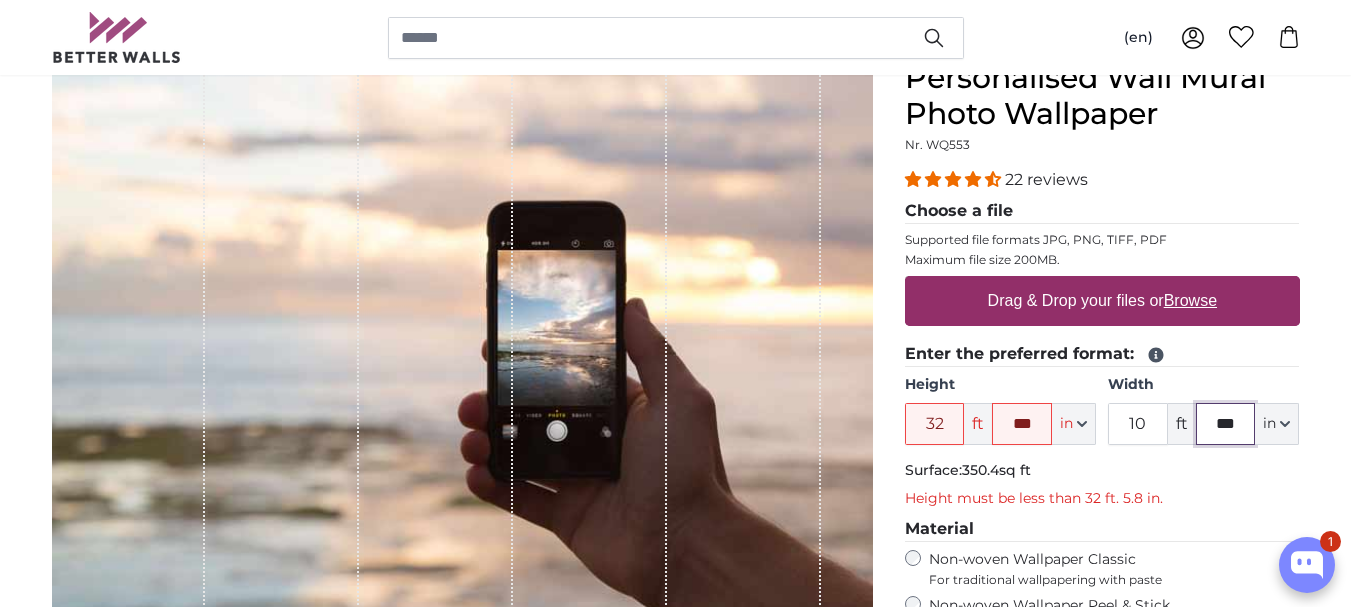 click on "***" 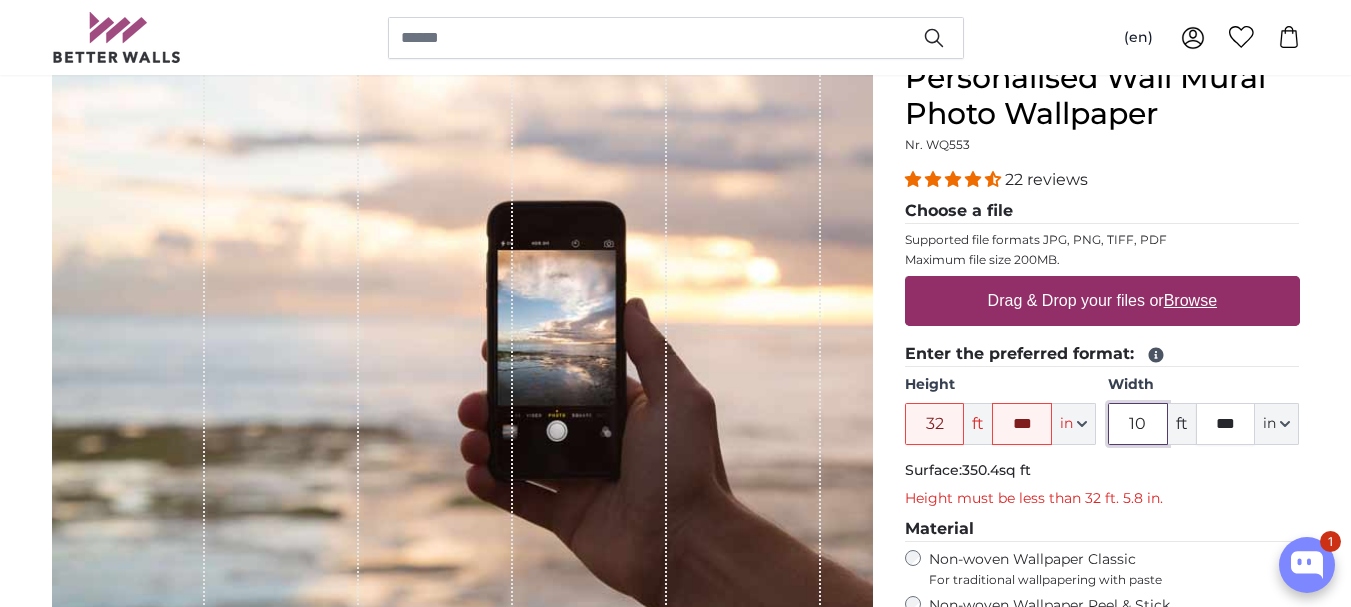 click on "10" at bounding box center (1138, 424) 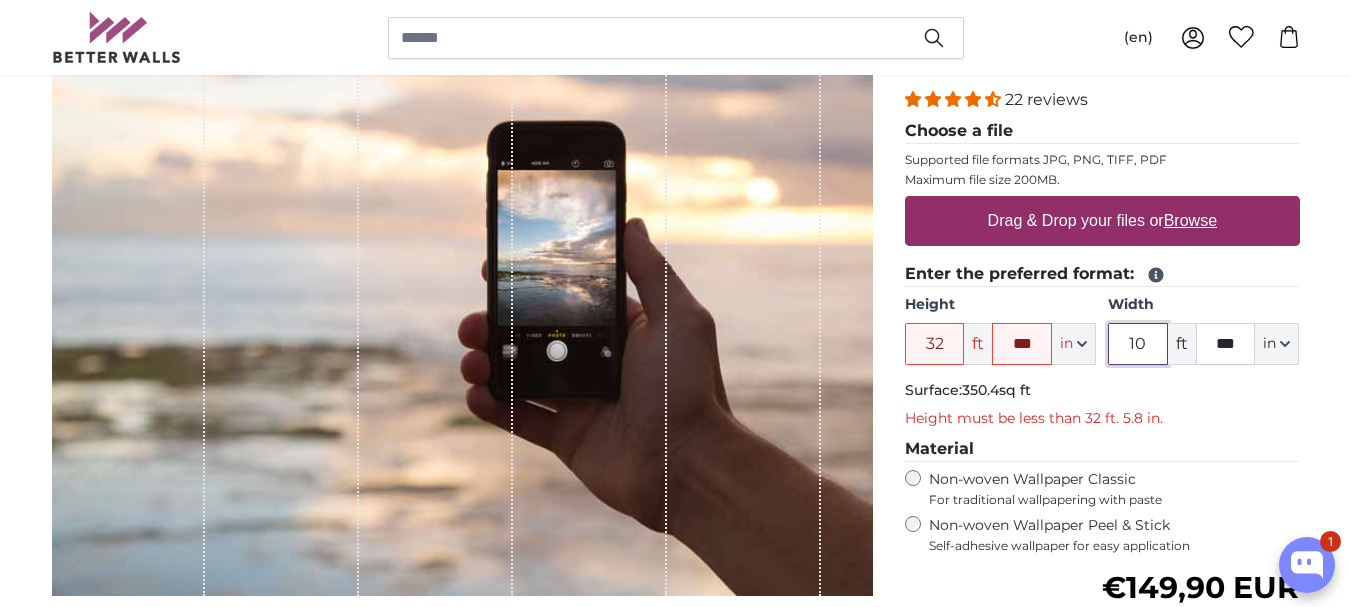 scroll, scrollTop: 300, scrollLeft: 0, axis: vertical 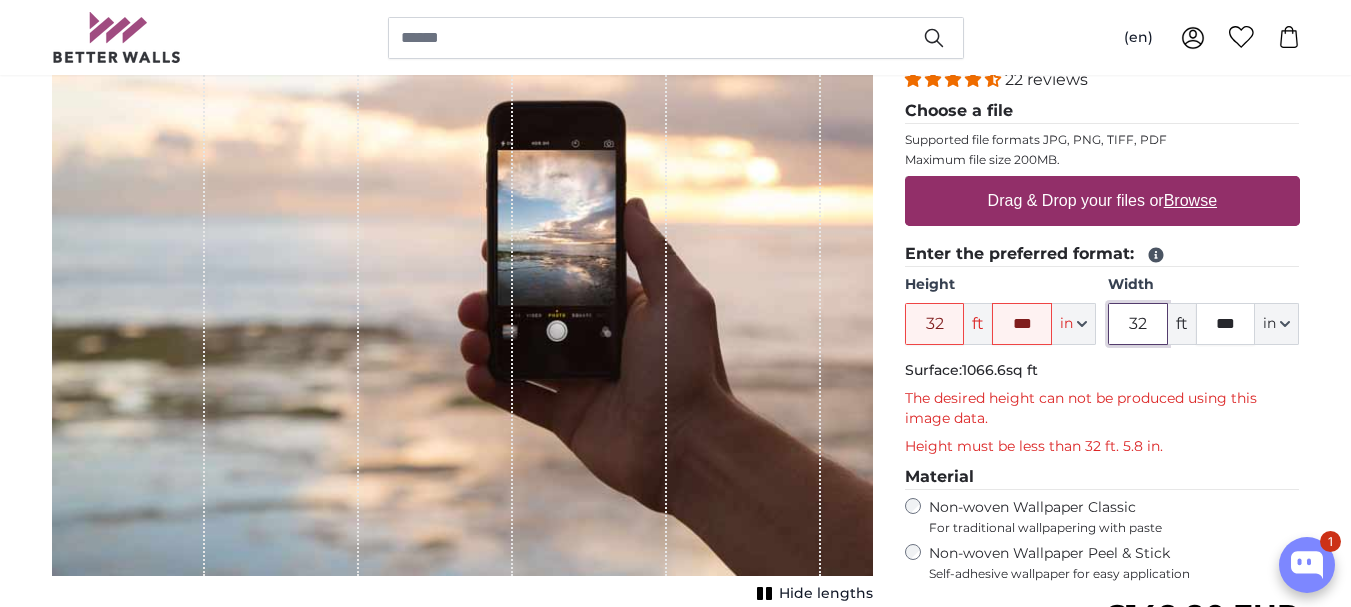 type on "32" 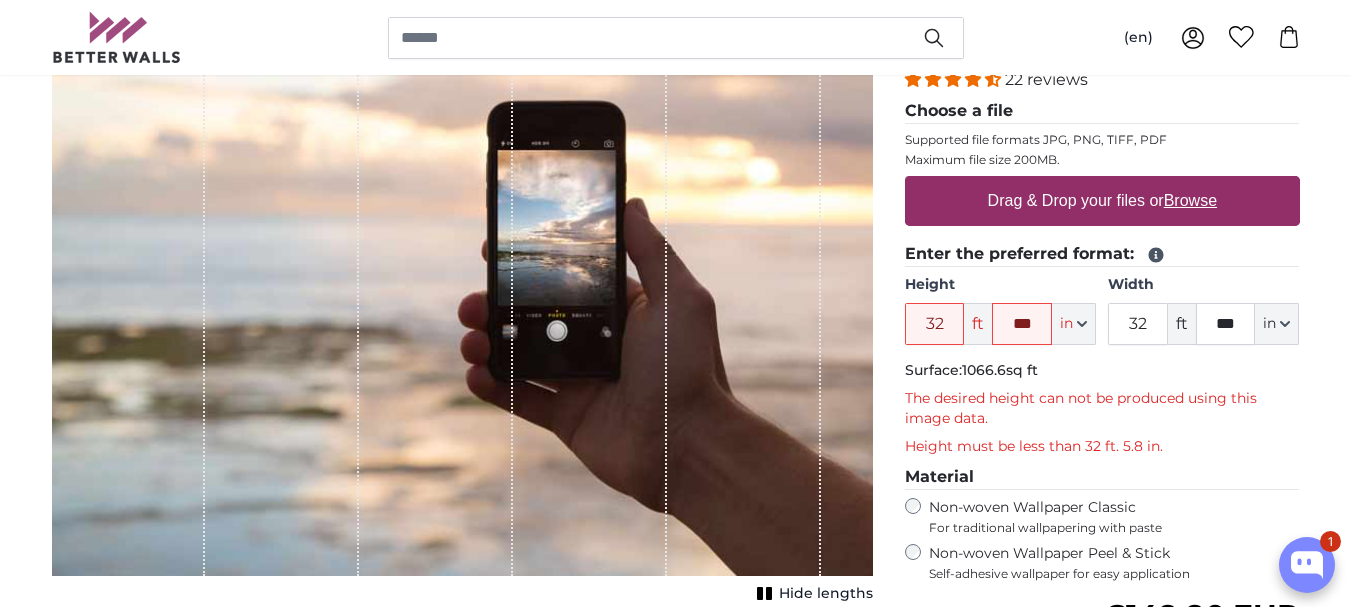 click on "The desired height can not be produced using this image data." 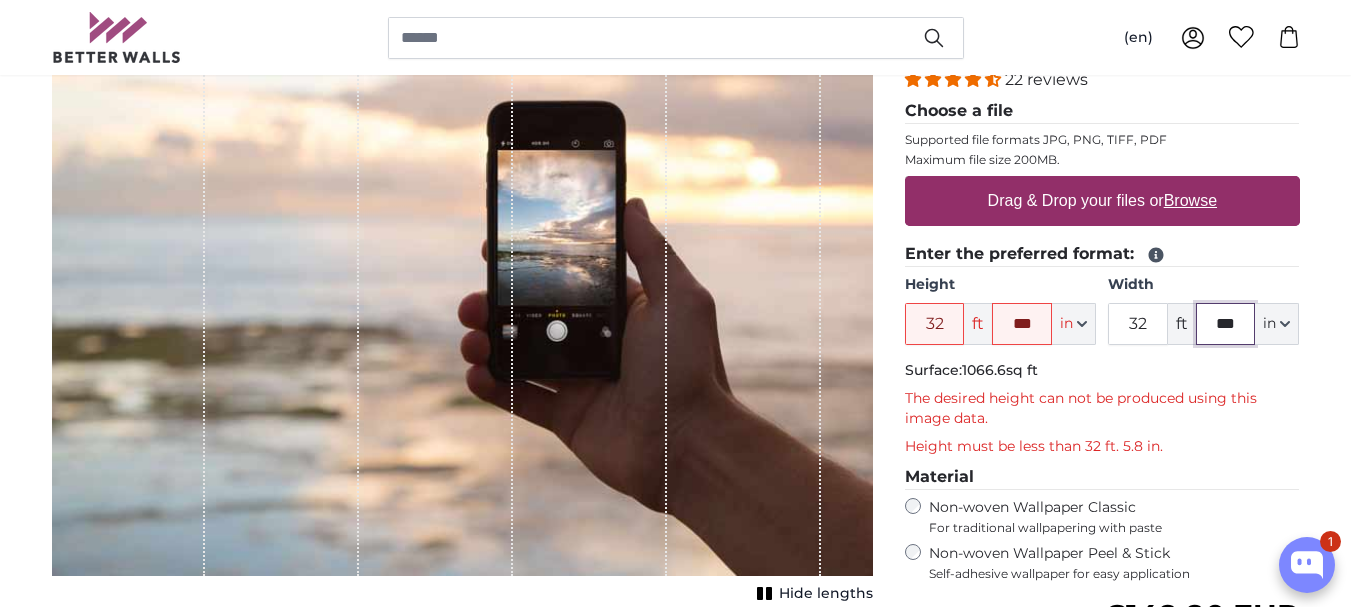 click on "***" 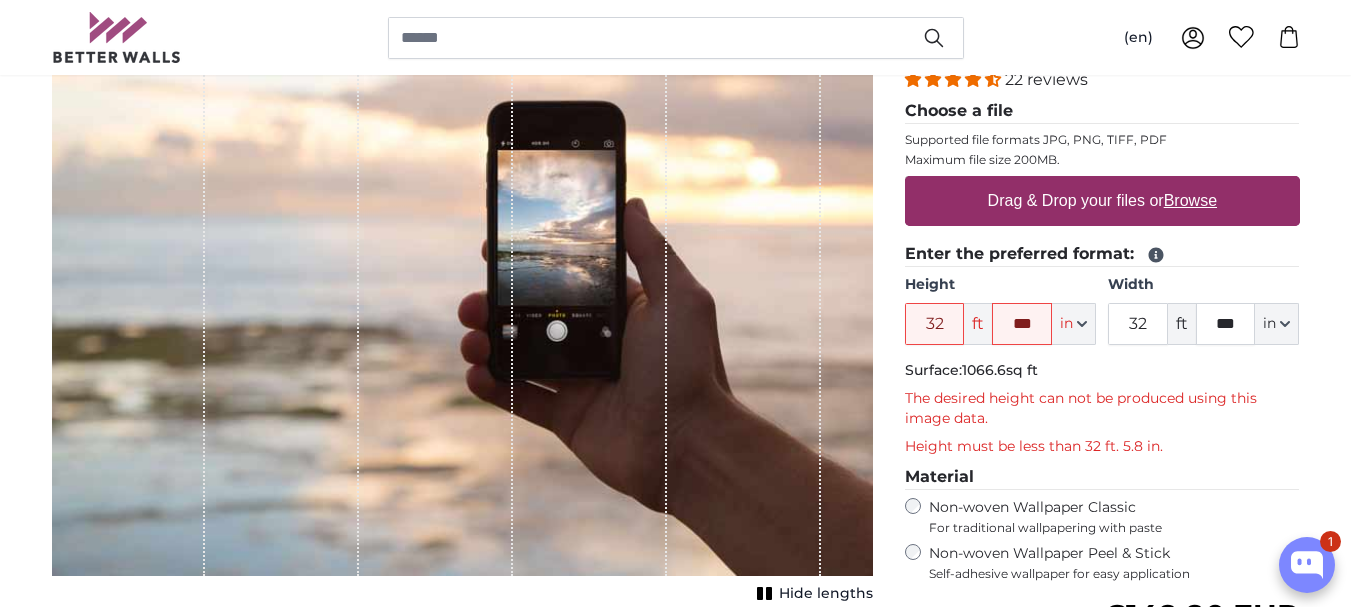 click on "ft" 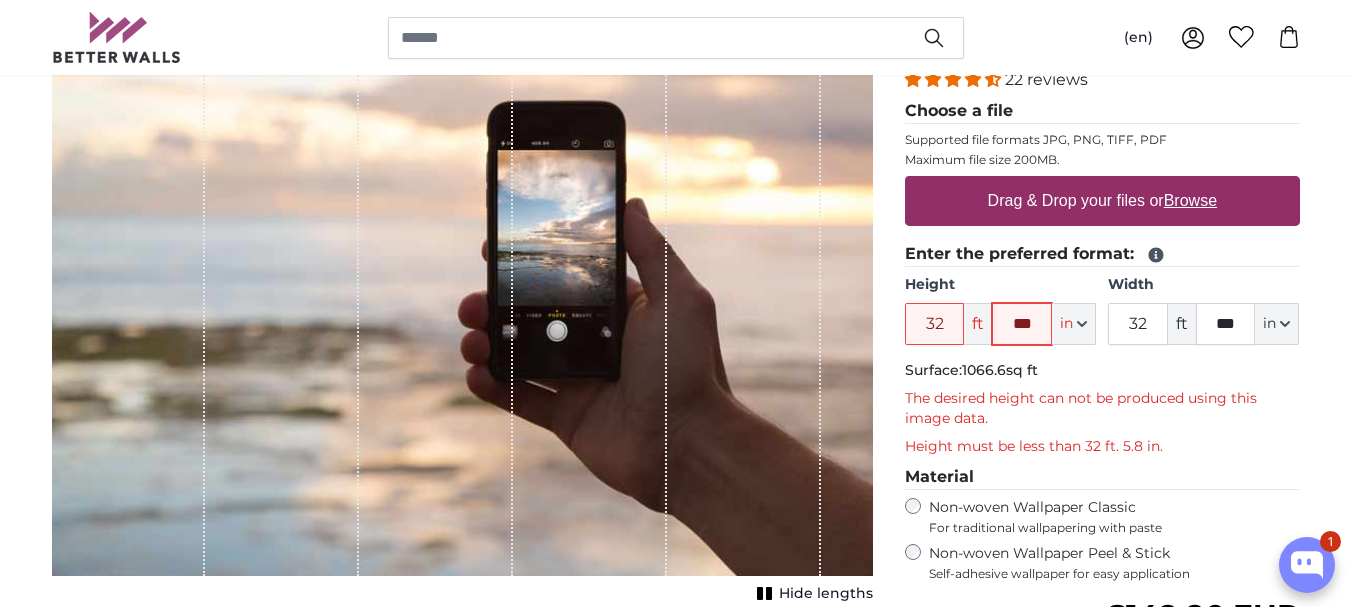 click on "***" 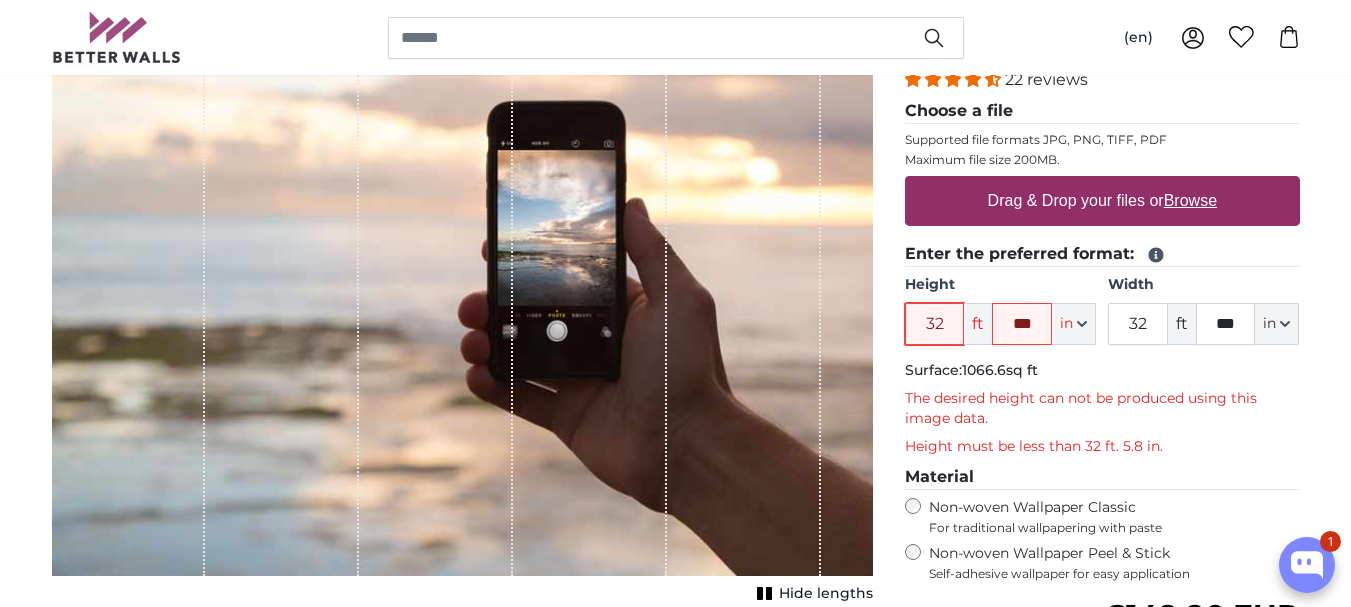 click on "32" at bounding box center (935, 324) 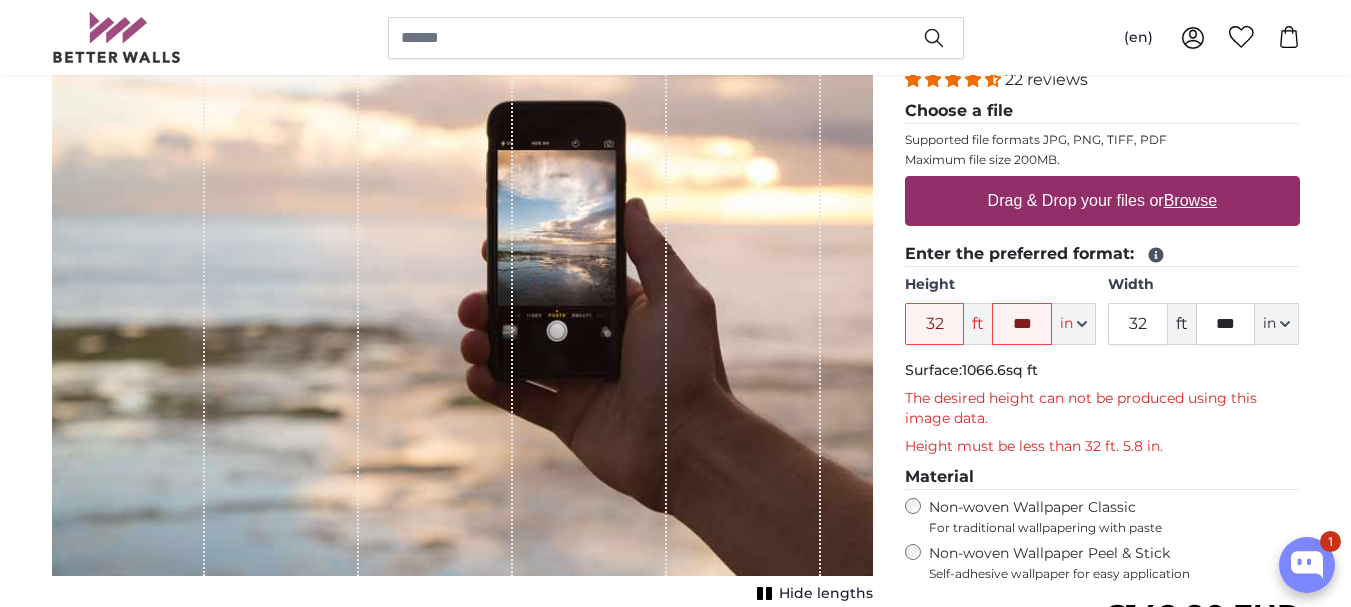 click on "Surface:  1066.6sq ft" 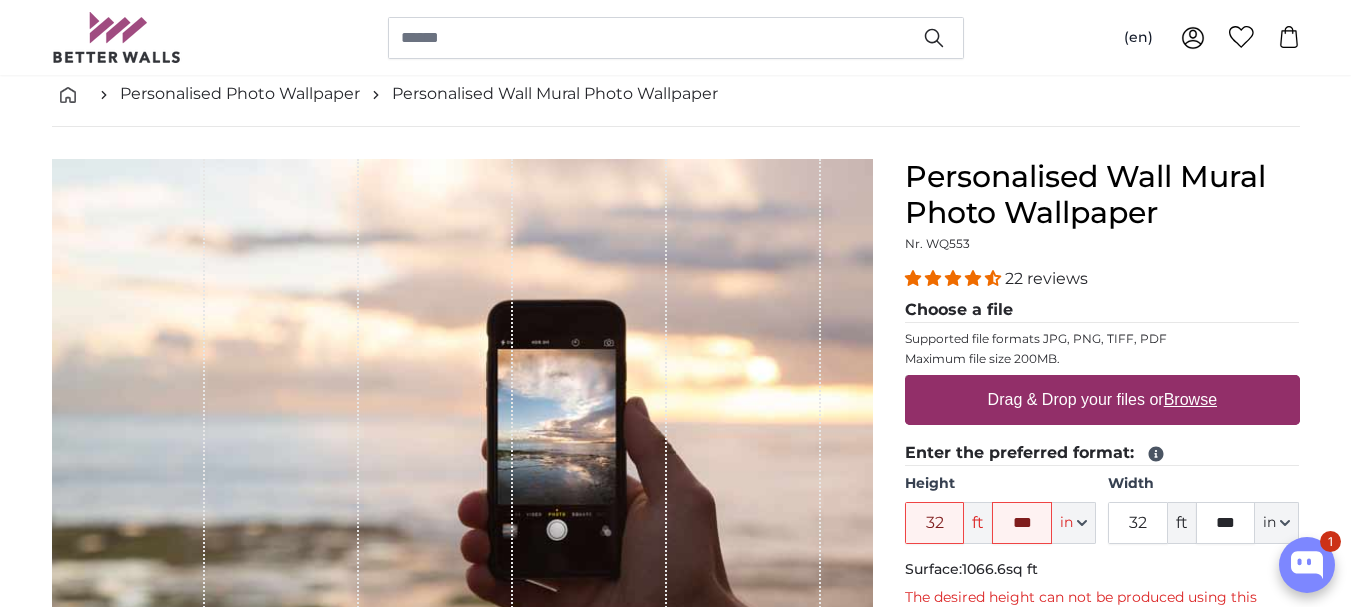 scroll, scrollTop: 100, scrollLeft: 0, axis: vertical 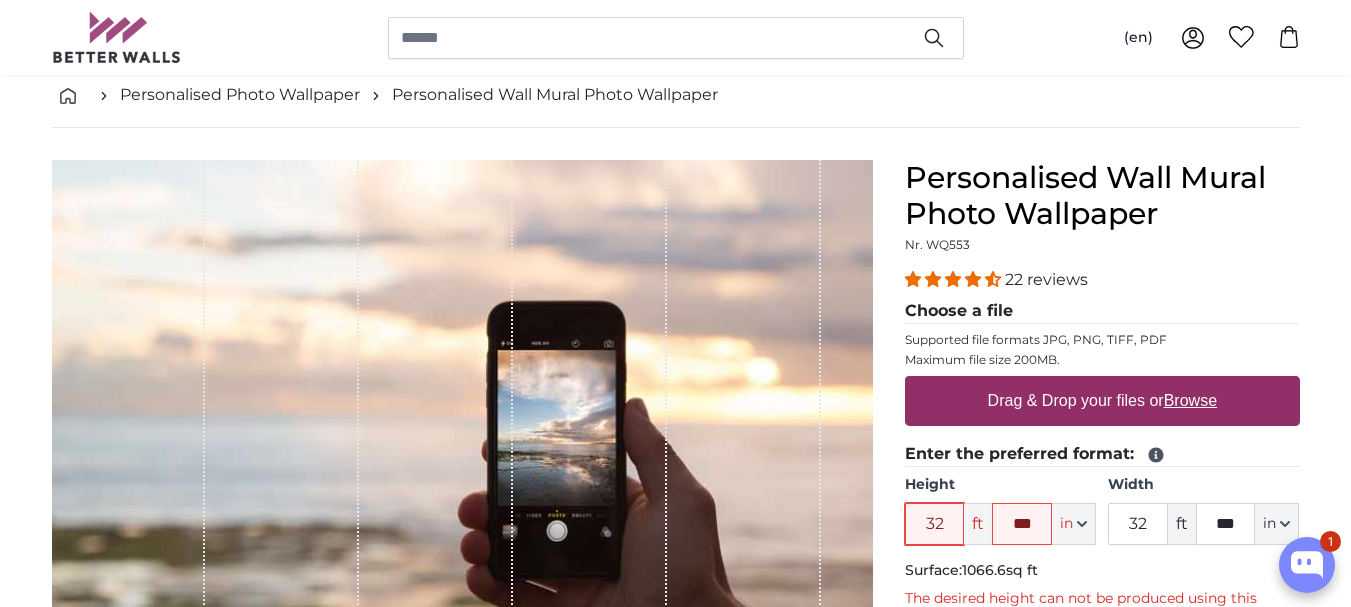 click on "32" at bounding box center (935, 524) 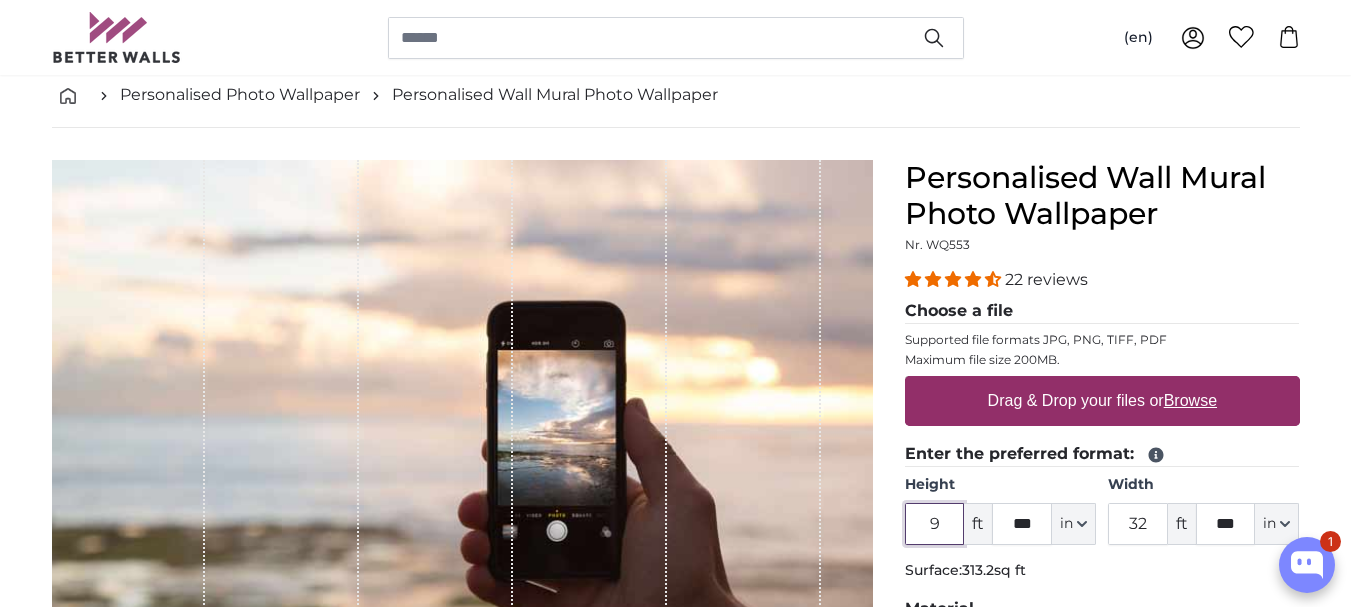 type on "9" 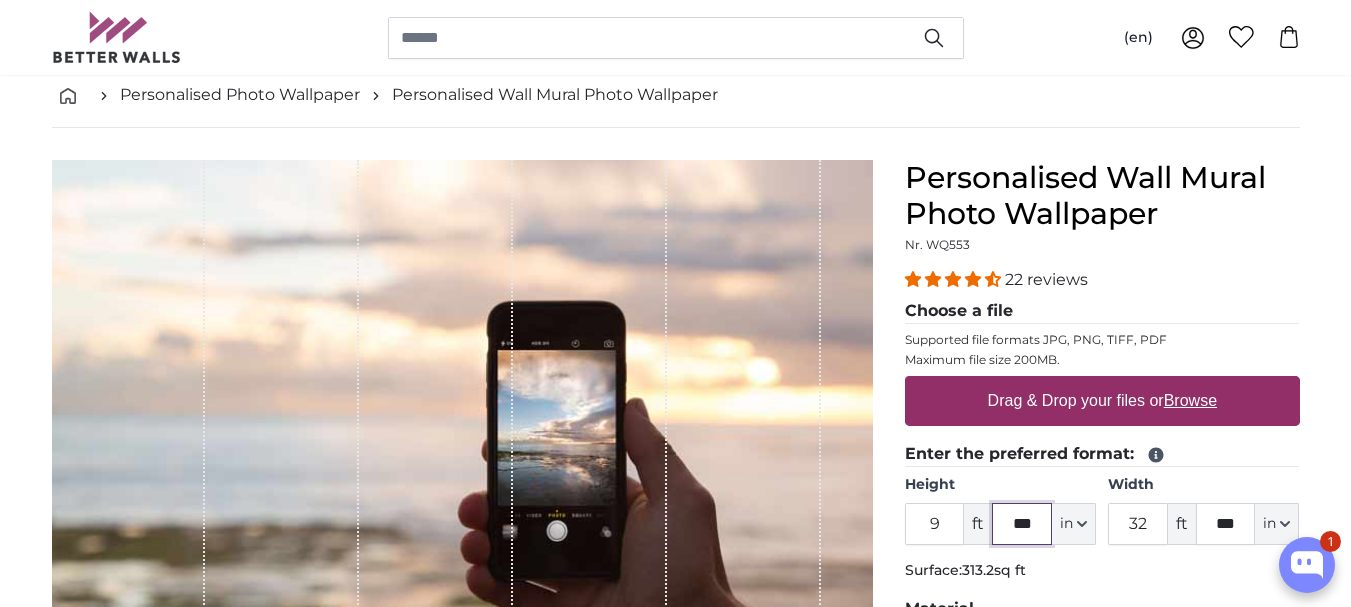 click on "***" 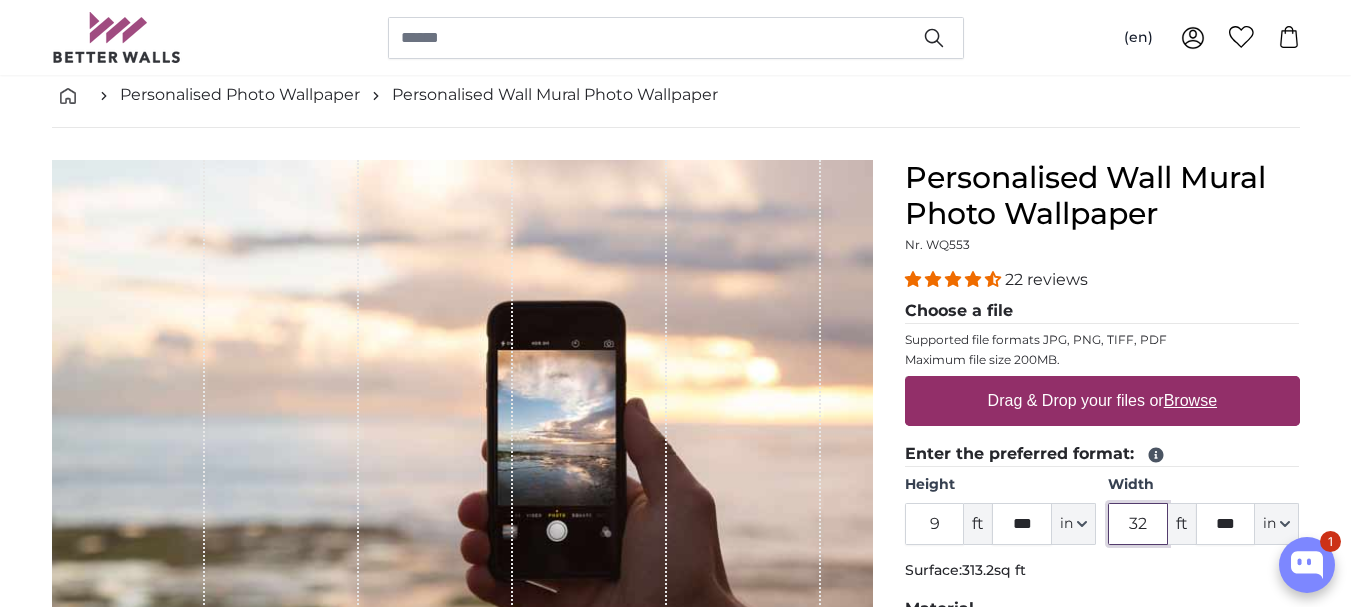click on "32" at bounding box center [1138, 524] 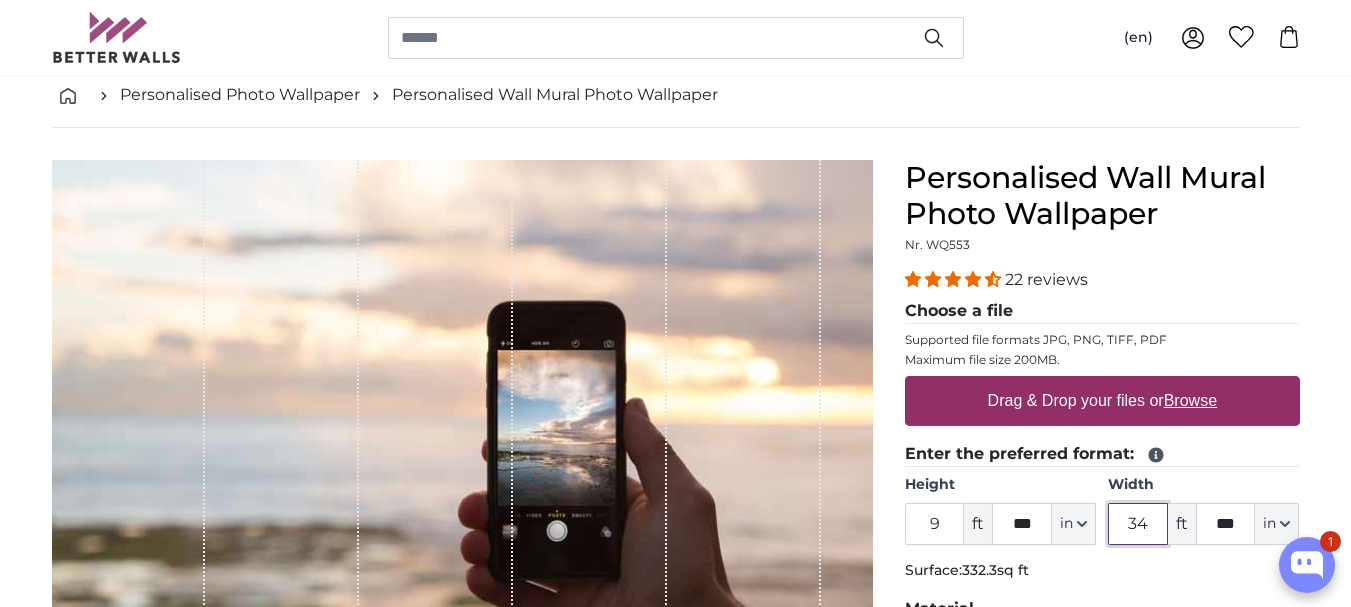 type on "34" 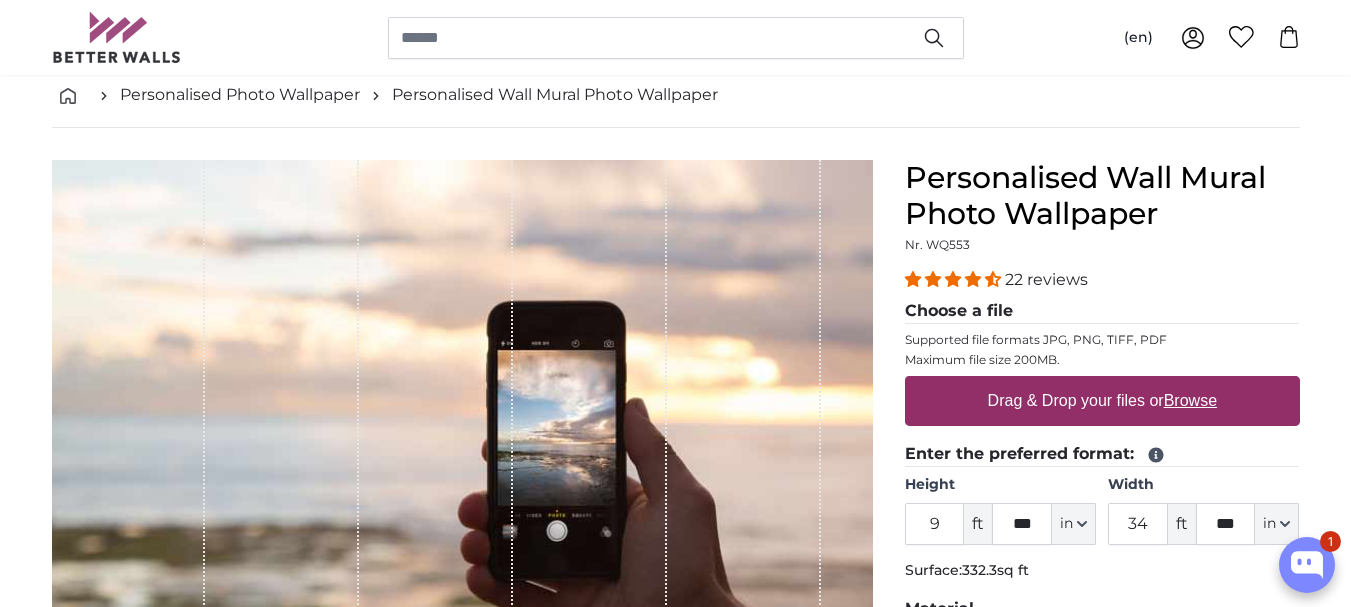 click on "Surface:  332.3sq ft" 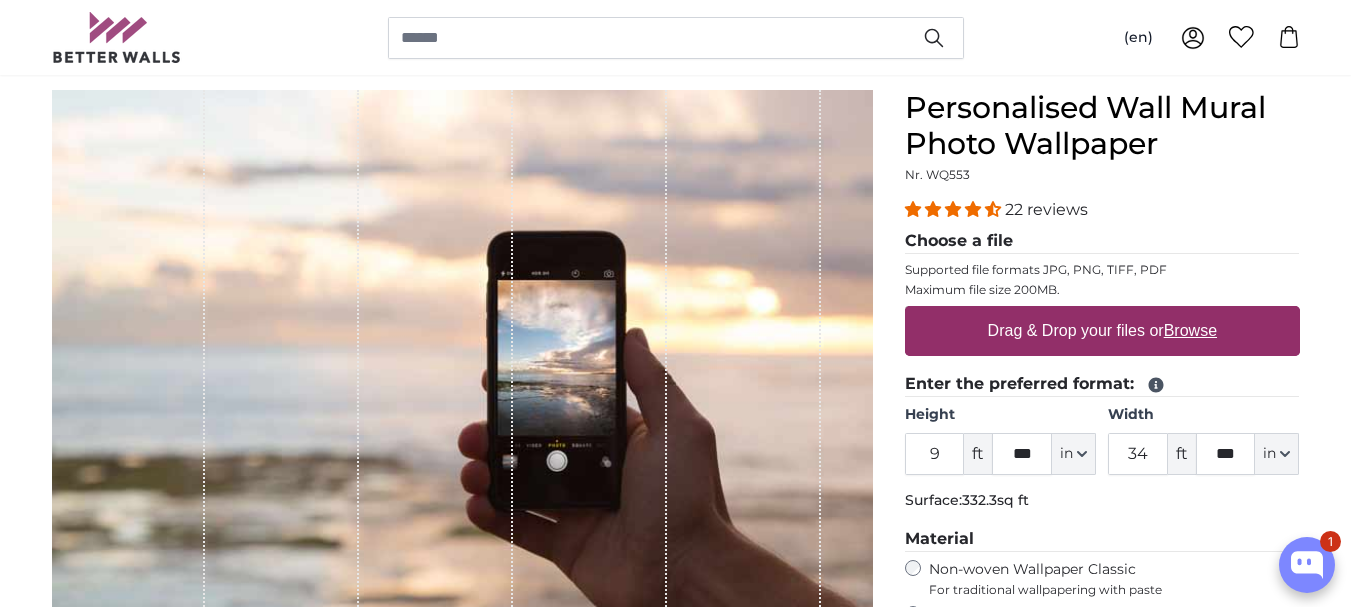 scroll, scrollTop: 200, scrollLeft: 0, axis: vertical 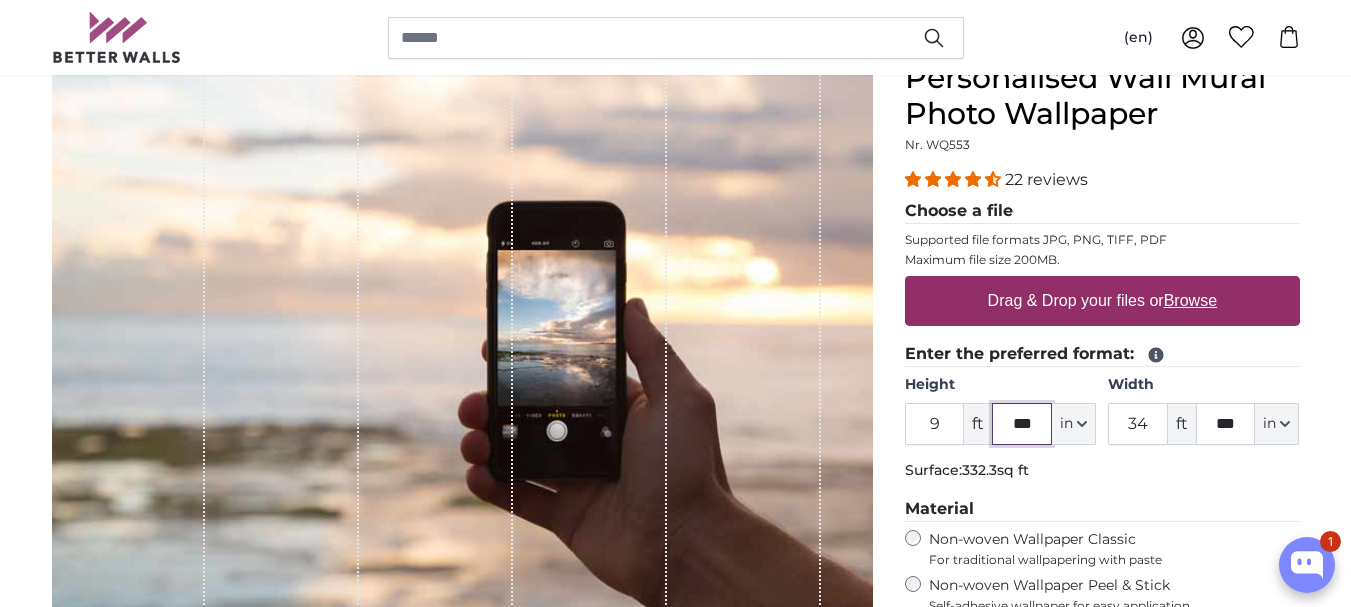 click on "***" 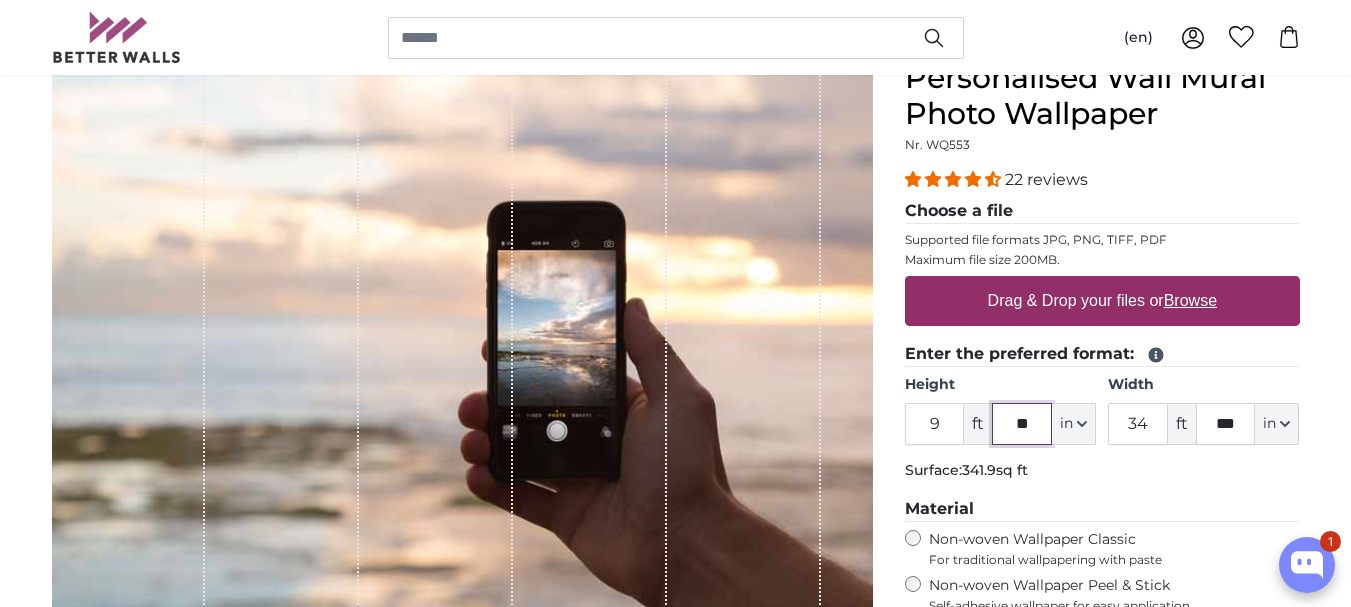 type on "**" 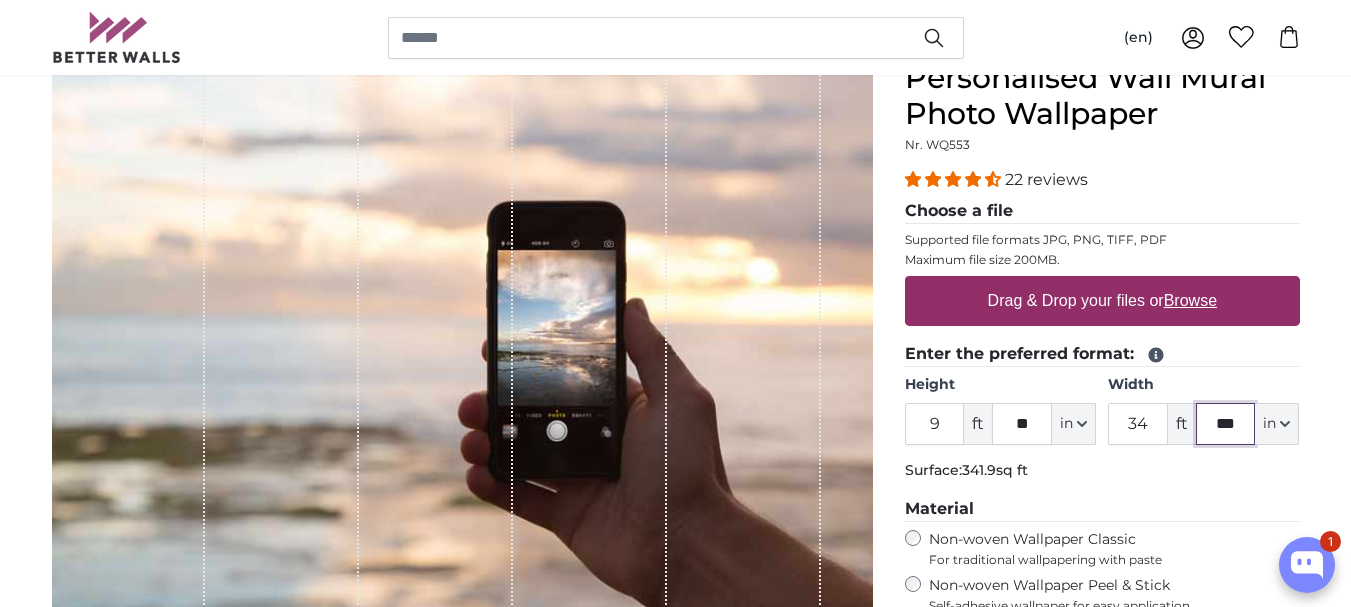 click on "***" 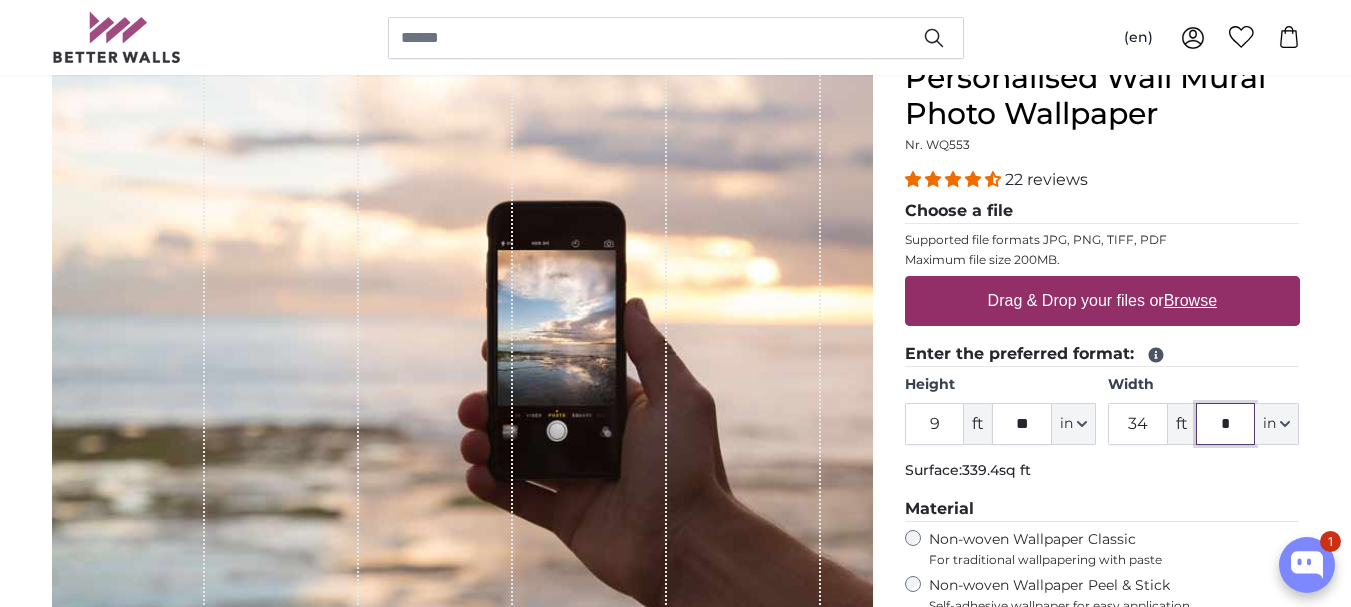 type on "*" 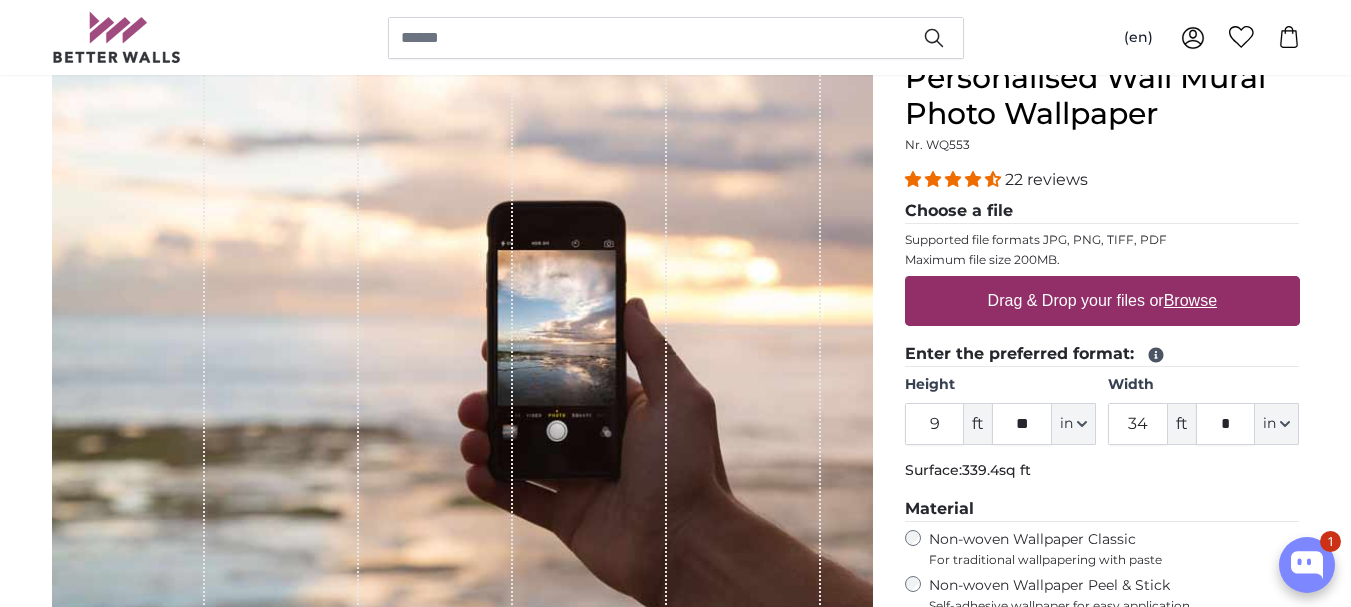 click on "Enter the preferred format:
Height
9
ft
**
in
Centimeter (cm)
Inches (inch)
Feet (ft. in.)
Width
34
ft
*
in" 